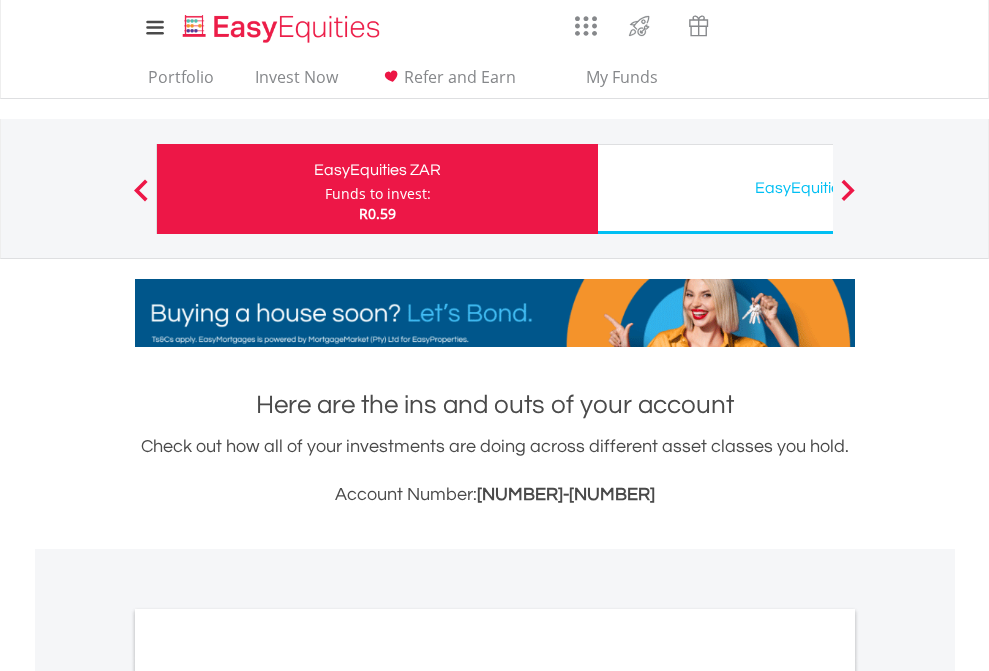 scroll, scrollTop: 0, scrollLeft: 0, axis: both 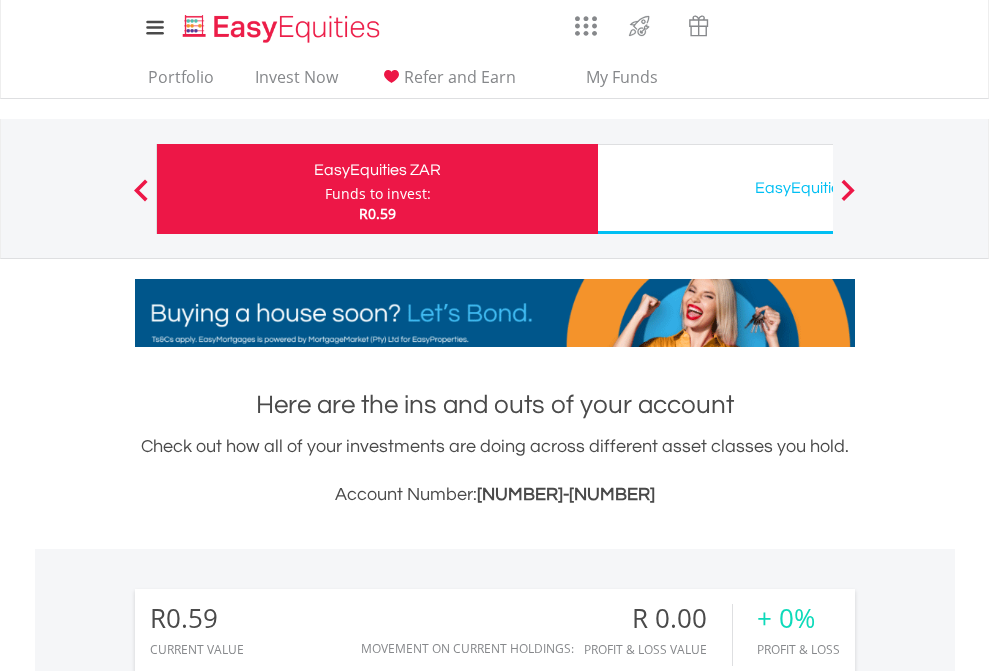 click on "Funds to invest:" at bounding box center (378, 194) 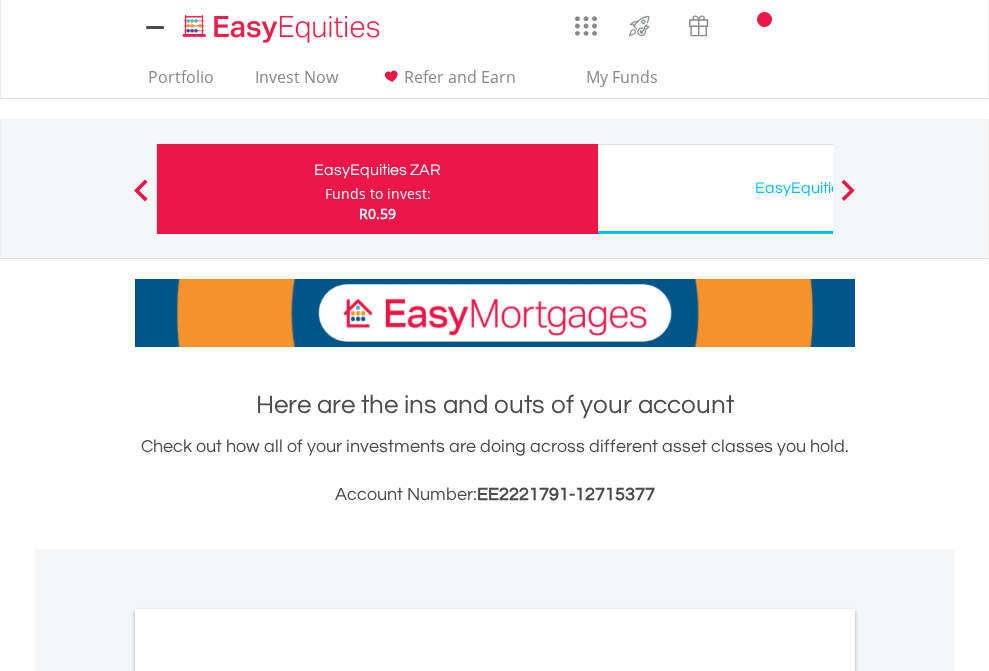 scroll, scrollTop: 0, scrollLeft: 0, axis: both 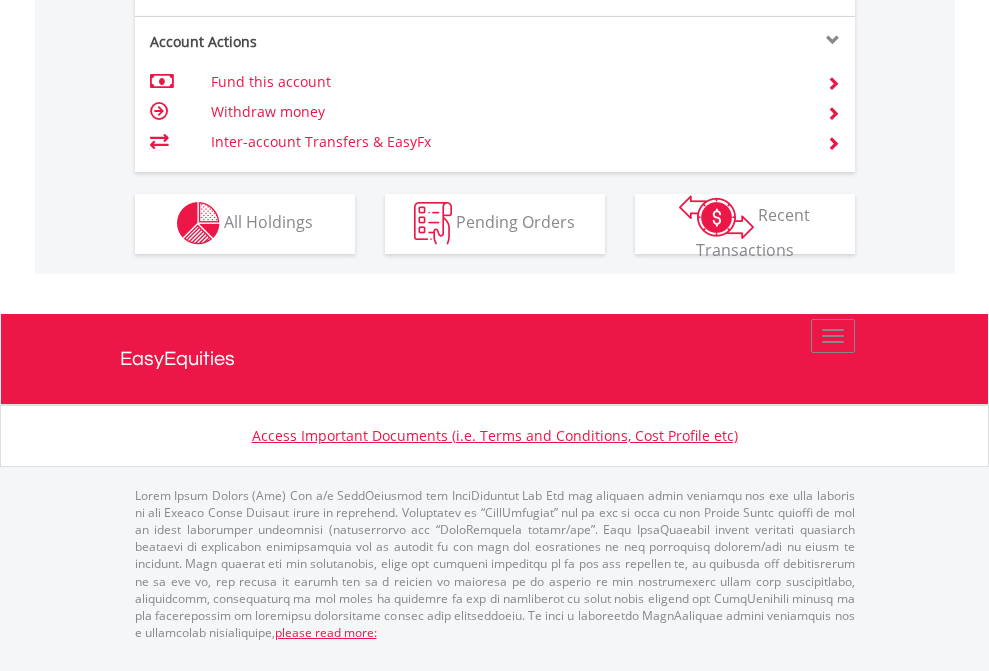 click on "Investment types" at bounding box center (706, -353) 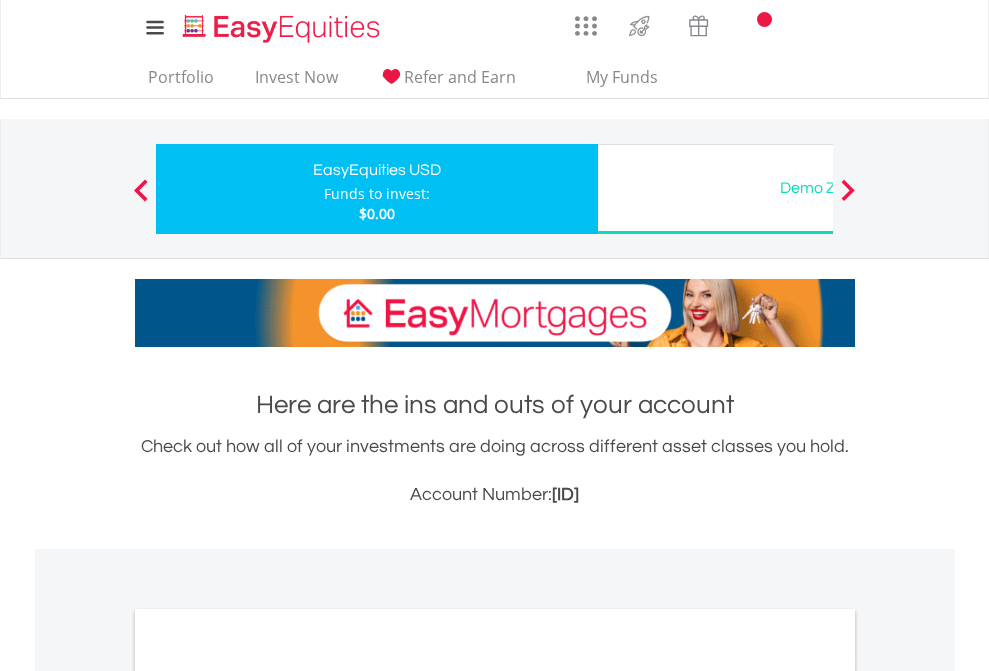 scroll, scrollTop: 0, scrollLeft: 0, axis: both 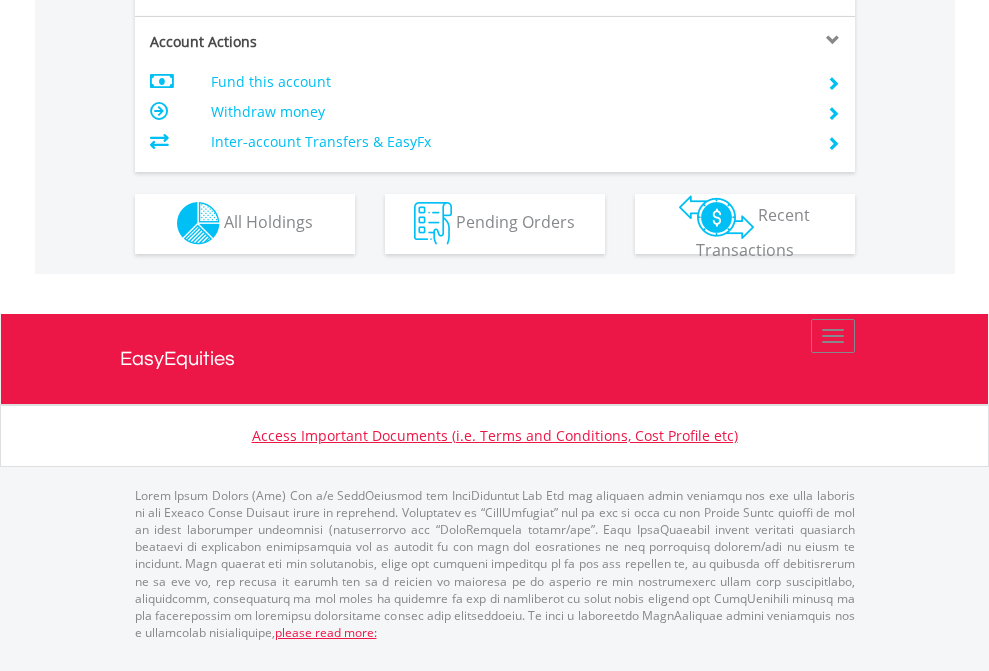 click on "Investment types" at bounding box center [706, -353] 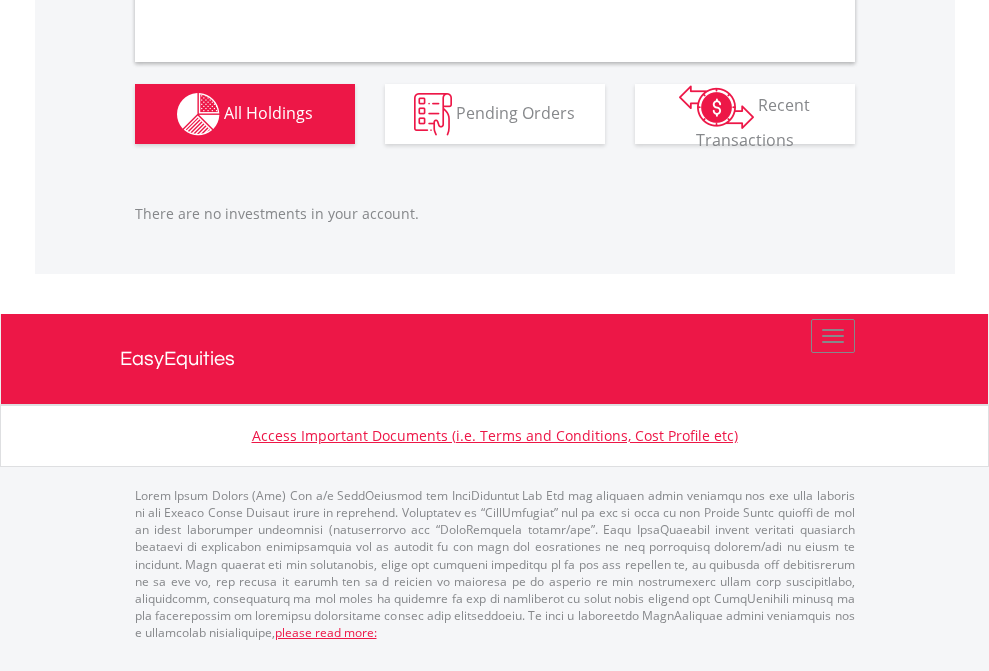 scroll, scrollTop: 1980, scrollLeft: 0, axis: vertical 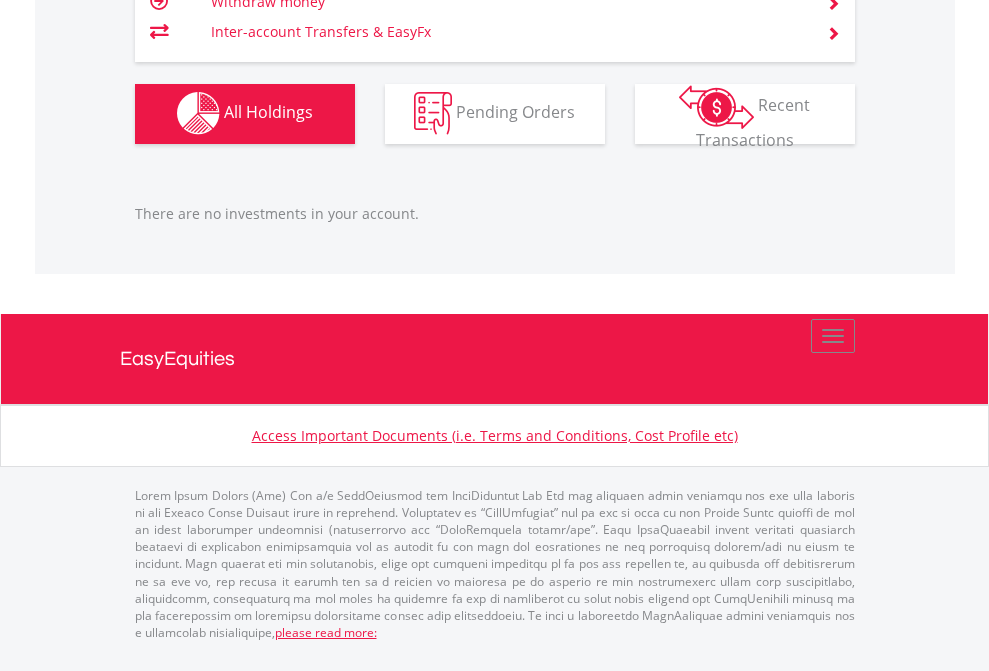 click on "EasyEquities USD" at bounding box center (818, -1142) 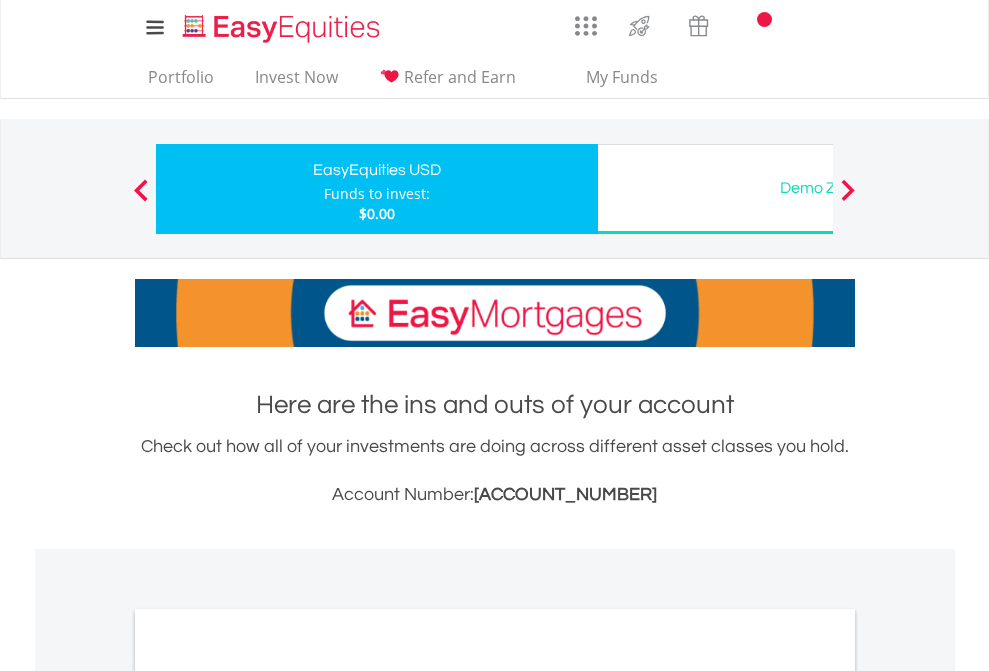 scroll, scrollTop: 1202, scrollLeft: 0, axis: vertical 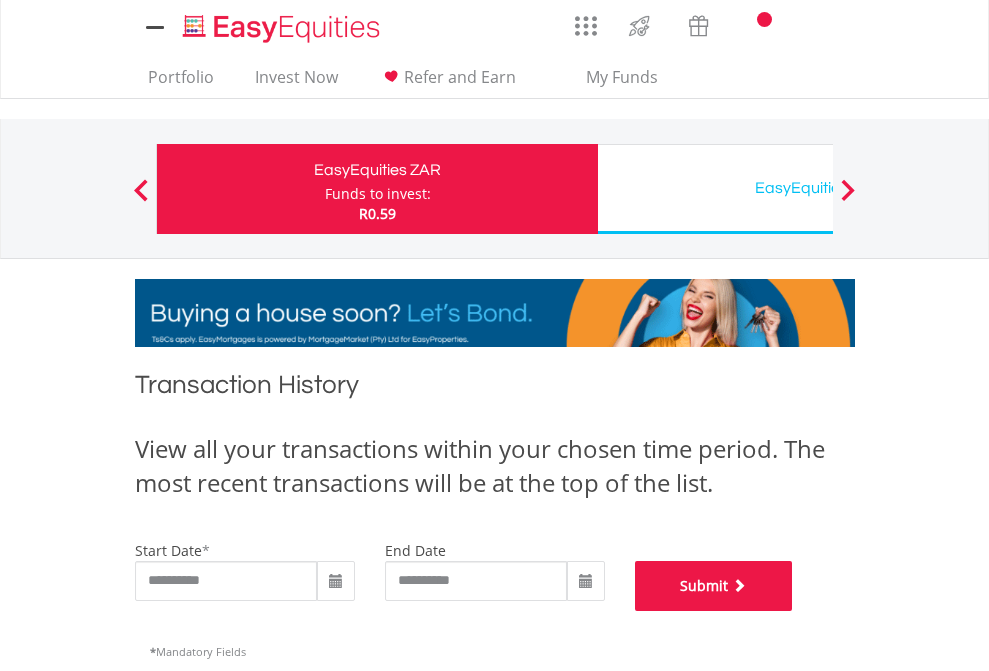 click on "Submit" at bounding box center (714, 586) 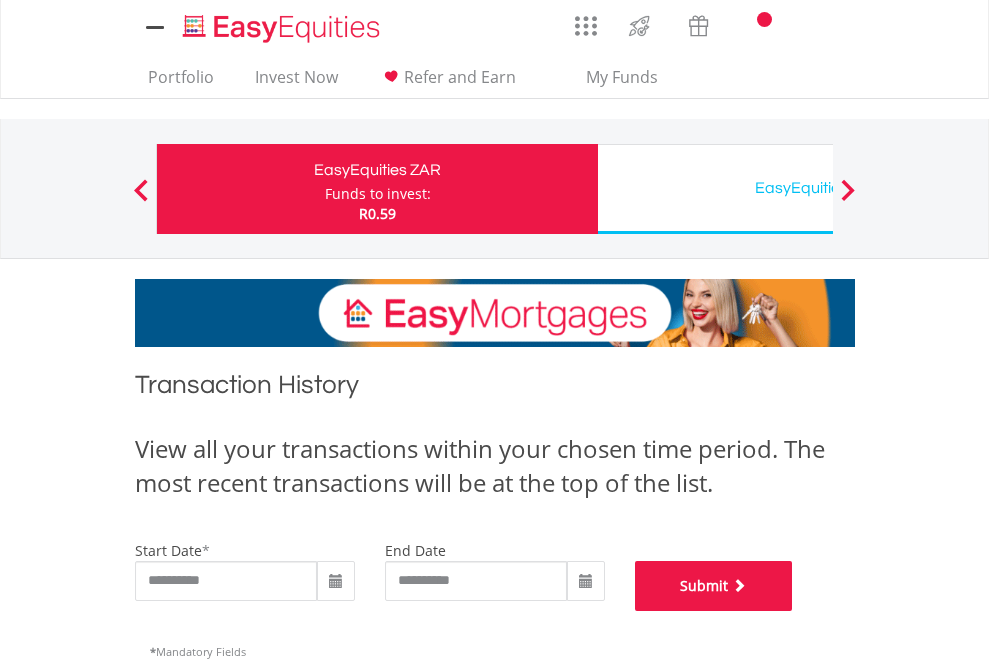 scroll, scrollTop: 811, scrollLeft: 0, axis: vertical 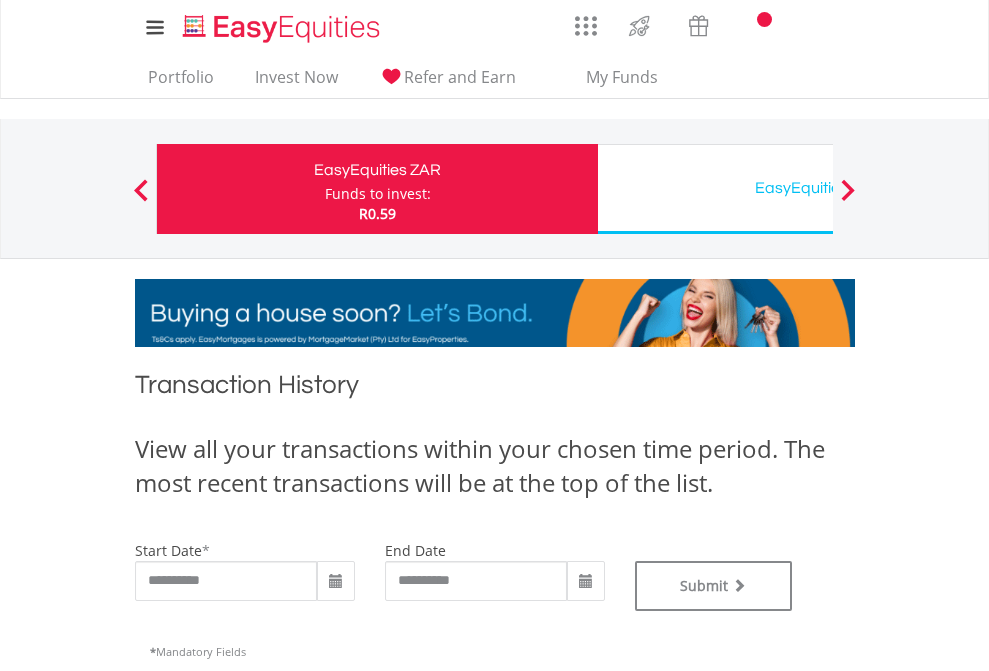 click on "EasyEquities USD" at bounding box center (818, 188) 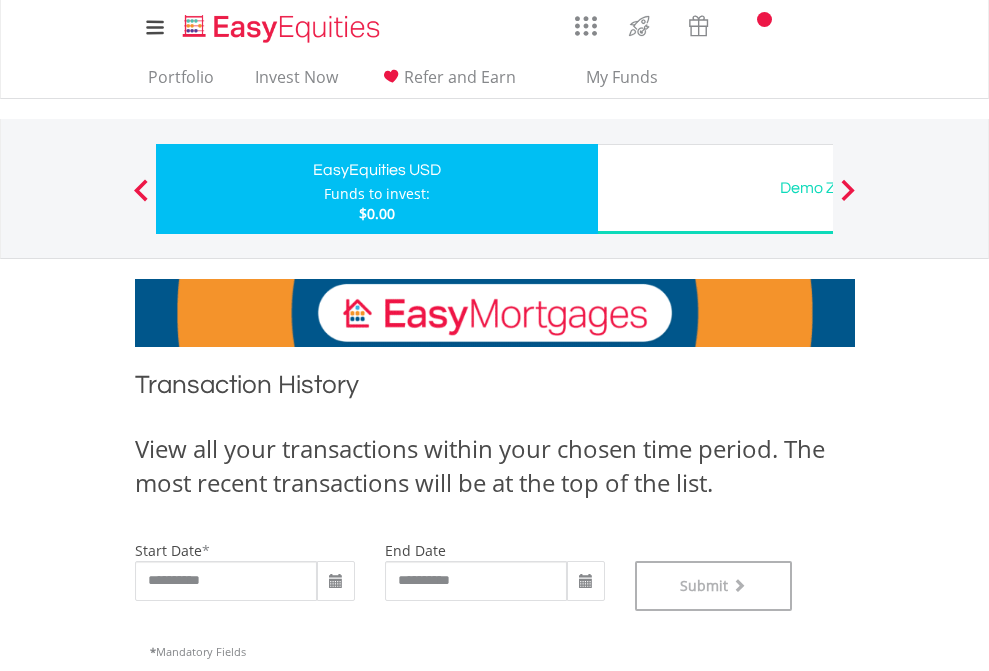 scroll, scrollTop: 811, scrollLeft: 0, axis: vertical 